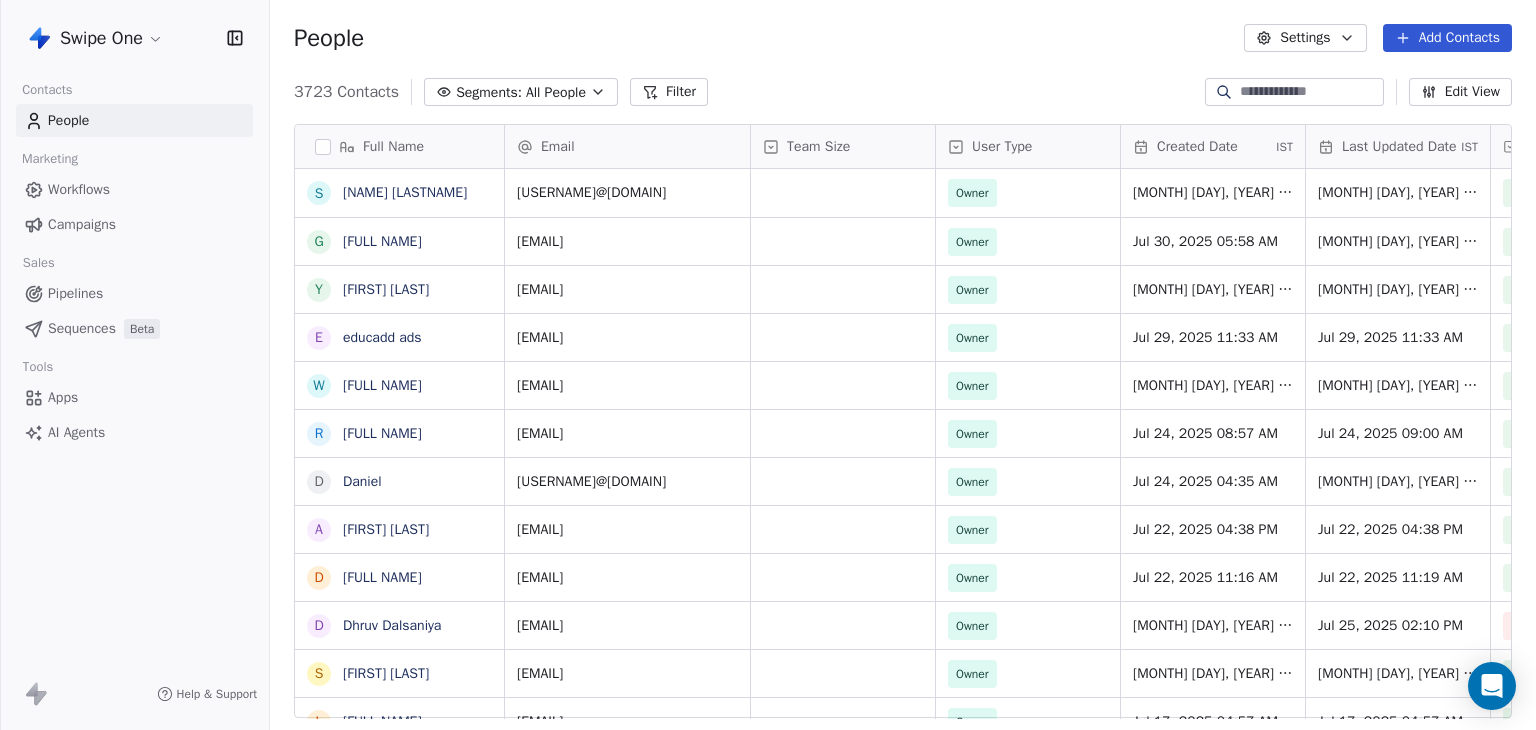 scroll, scrollTop: 0, scrollLeft: 0, axis: both 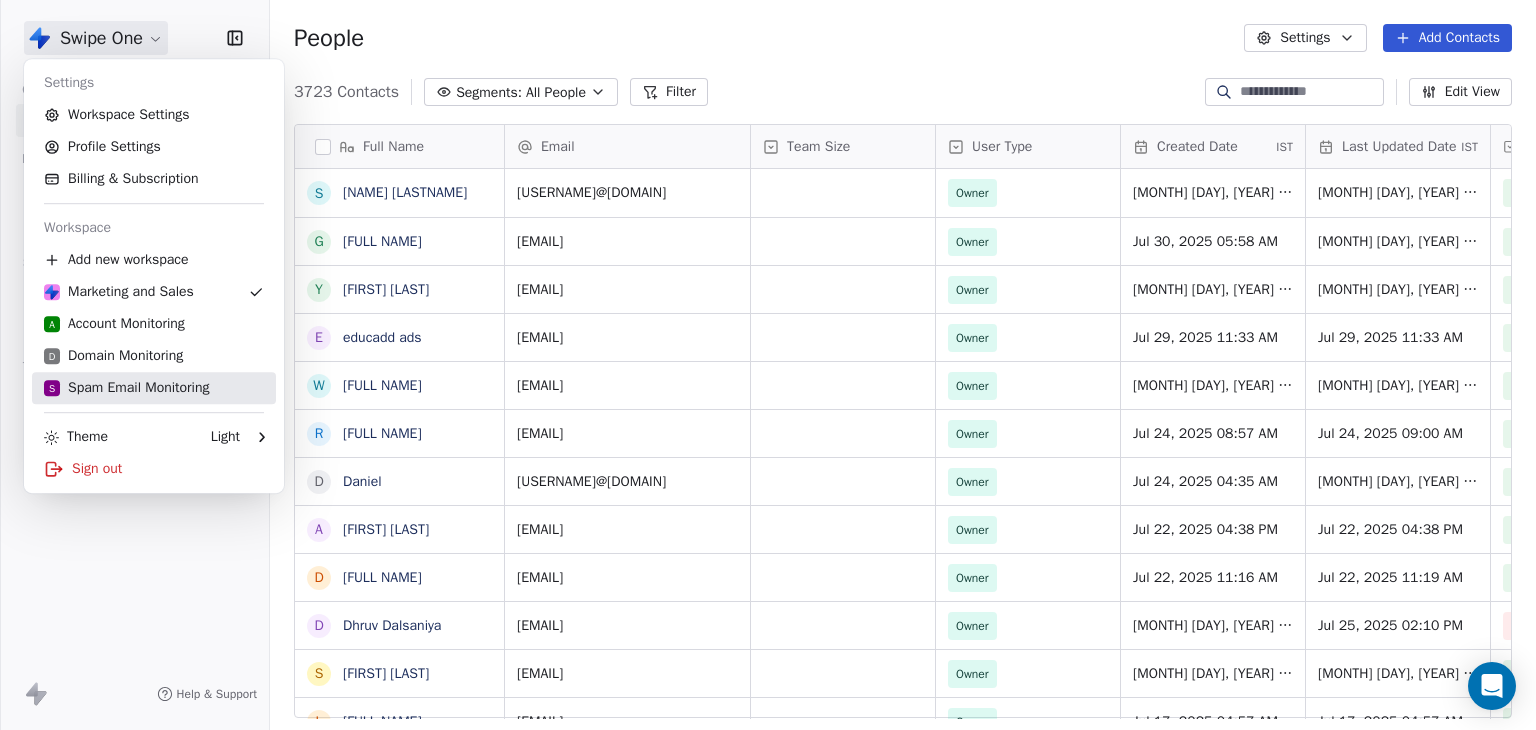 click on "S Spam Email Monitoring" at bounding box center (126, 388) 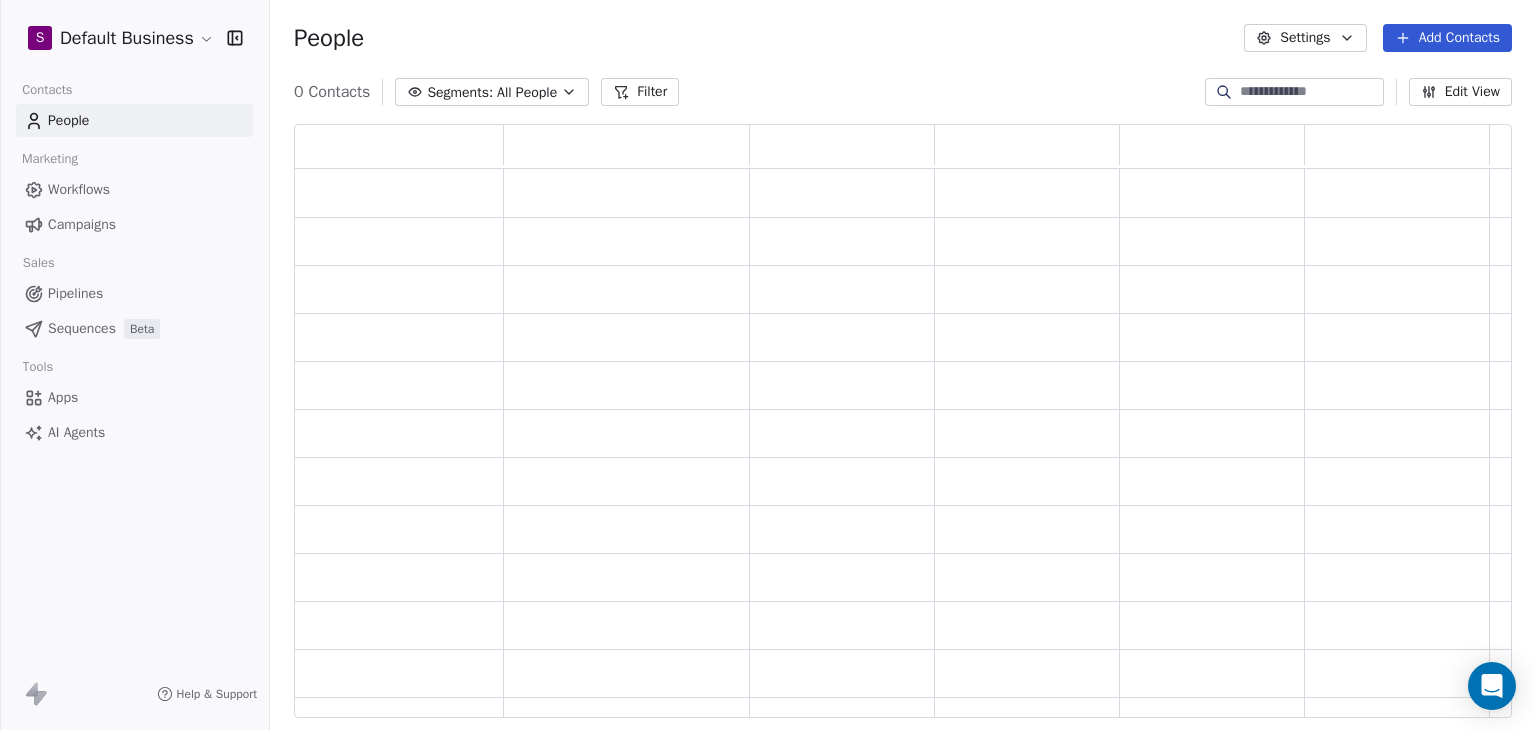 scroll, scrollTop: 16, scrollLeft: 16, axis: both 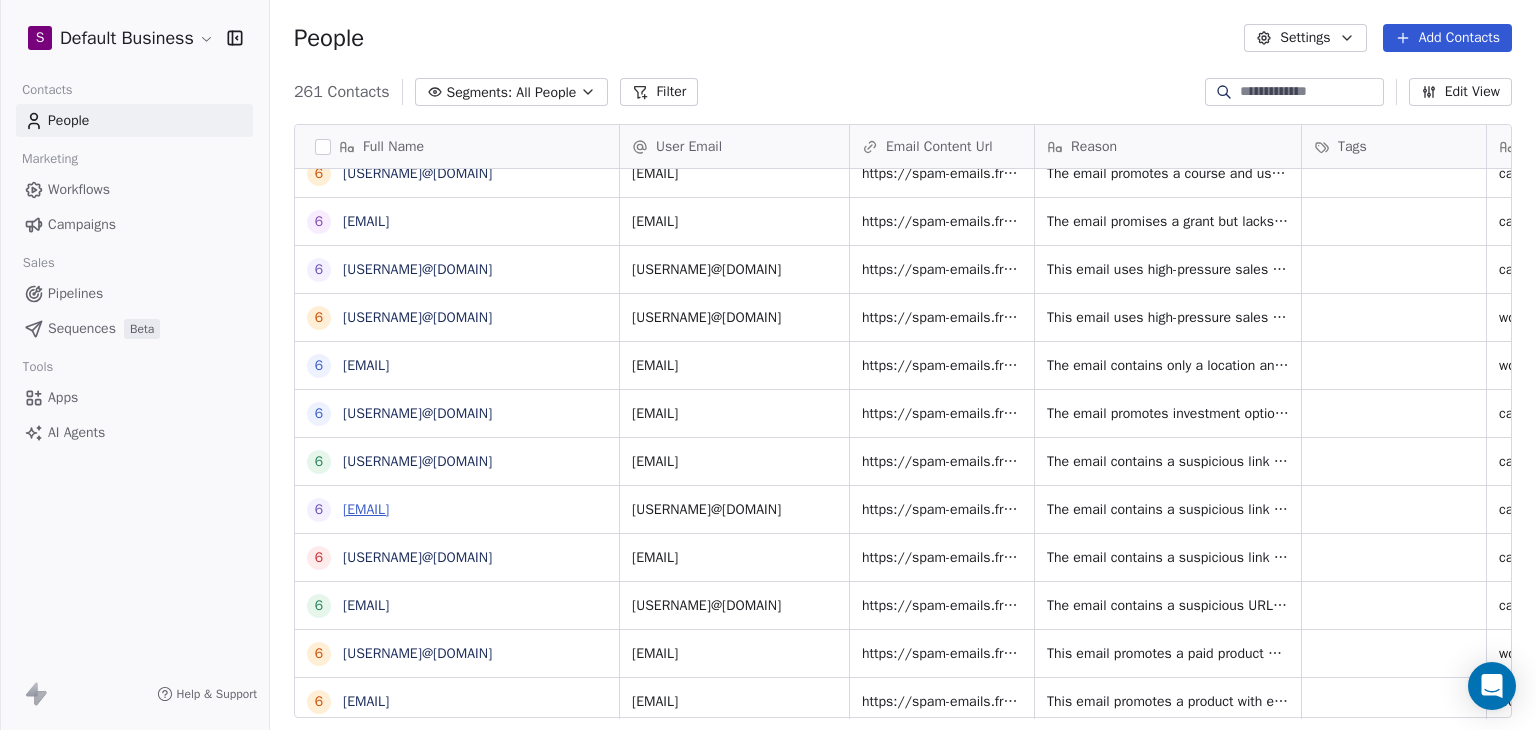 click on "[EMAIL]" at bounding box center (366, 509) 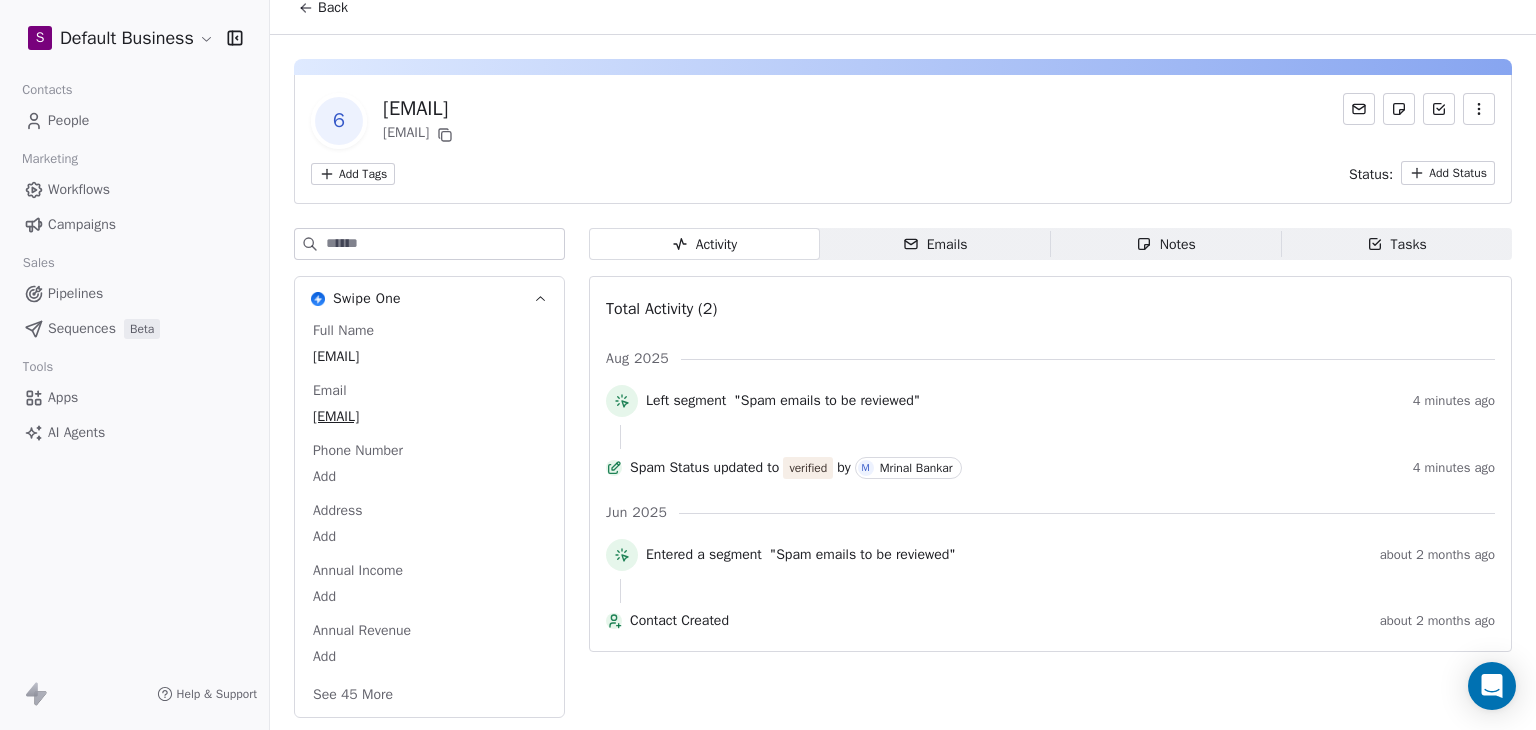 scroll, scrollTop: 57, scrollLeft: 0, axis: vertical 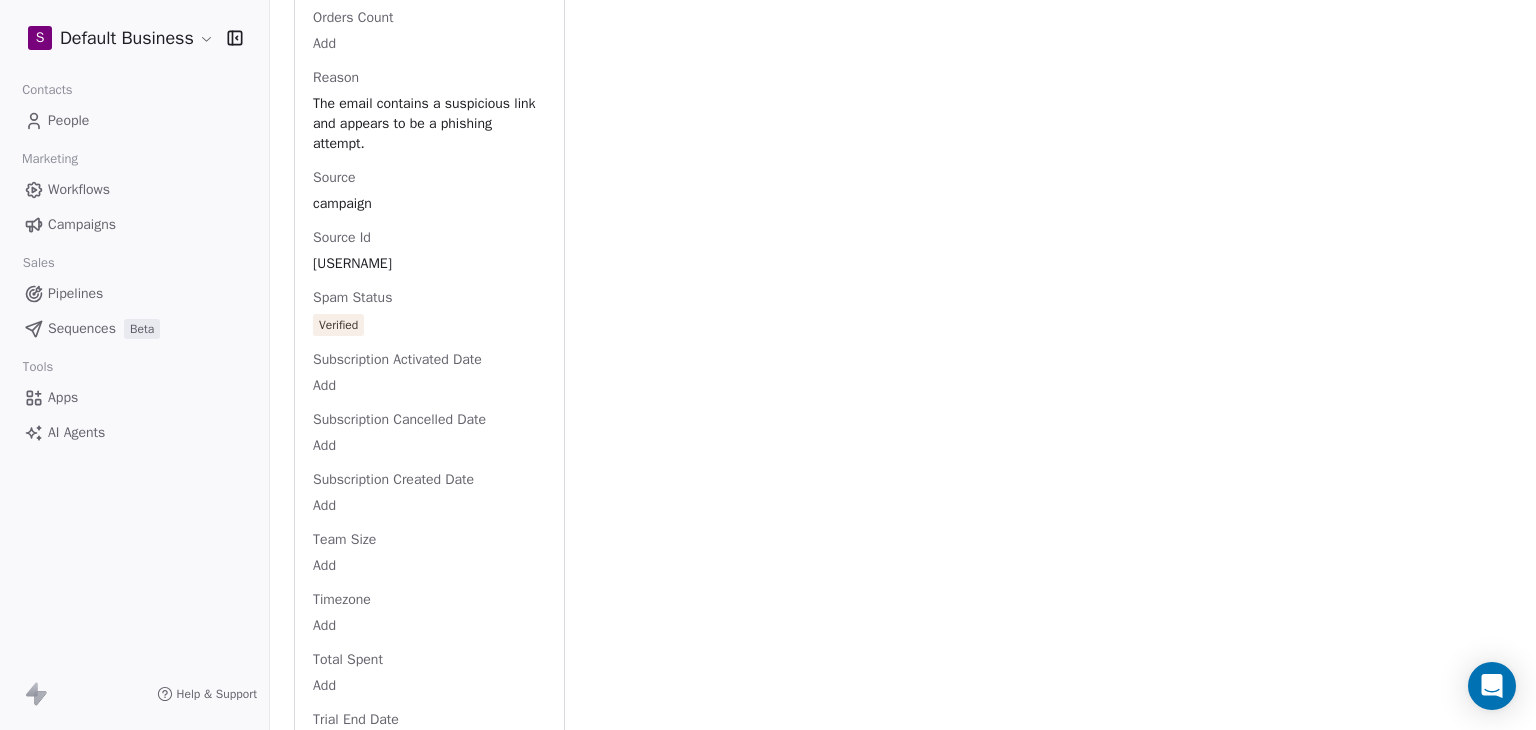 click on "Full Name 6843cde74c35466b4343dfeb@spam.com Email 6843cde74c35466b4343dfeb@spam.com Phone Number Add Address Add Annual Income Add Annual Revenue Add Average Order Value Add Birthday Add Browser Add Contact Source Add Country Add Created Date Jun 07, 2025 11:03 AM Customer Lifetime Value Add Department Add Device Add Email Content Url https://spam-emails.fra1.digitaloceanspaces.com/campaign/6843cde74c35466b4343dfeb.html Facebook Add First Purchase Date Add First Name 6843cde74c35466b4343dfeb@spam.com Gender Add Job Title Add Language Add Last Abandoned Date Add Last Purchase Date Add Last Activity Date Add Last Name Add LinkedIn Add Marketing Contact Status Add Email Marketing Consent Subscribed MRR Add Next Billing Date Add NPS Score Add Occupation Add Orders Count Add Reason The email contains a suspicious link and appears to be a phishing attempt. Source campaign Source Id 6843cde837b7d47e3a800d40 Spam Status Verified Subscription Activated Date Add Subscription Cancelled Date Add Subscription Created Date" at bounding box center [429, -457] 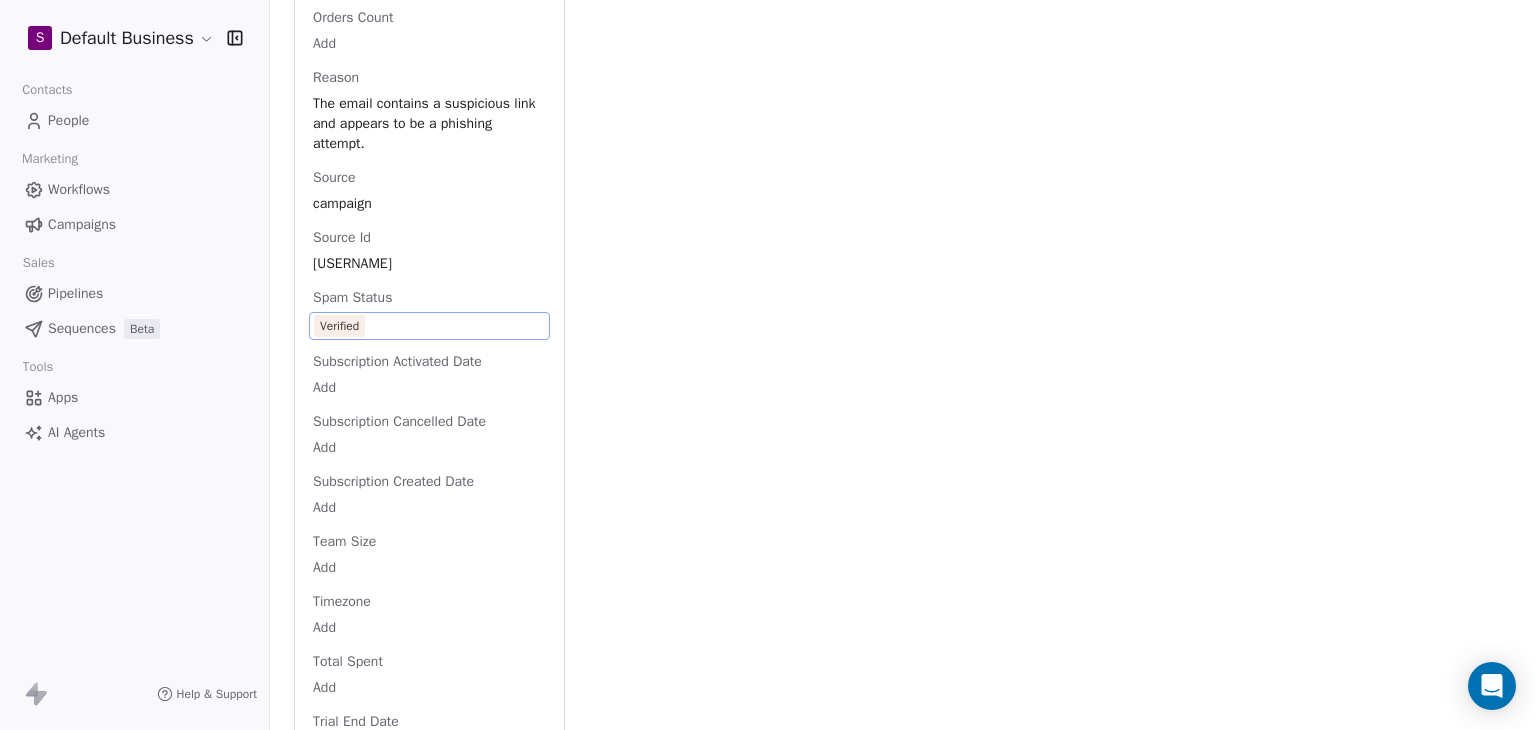 click on "Activity Activity Emails Emails   Notes   Notes Tasks Tasks Total Activity (2) Aug 2025 Left segment "Spam emails to be reviewed"   4 minutes ago Spam Status updated to verified by M Mrinal Bankar   4 minutes ago Jun 2025 Entered a segment "Spam emails to be reviewed"   about 2 months ago Contact Created   about 2 months ago" at bounding box center [1050, -492] 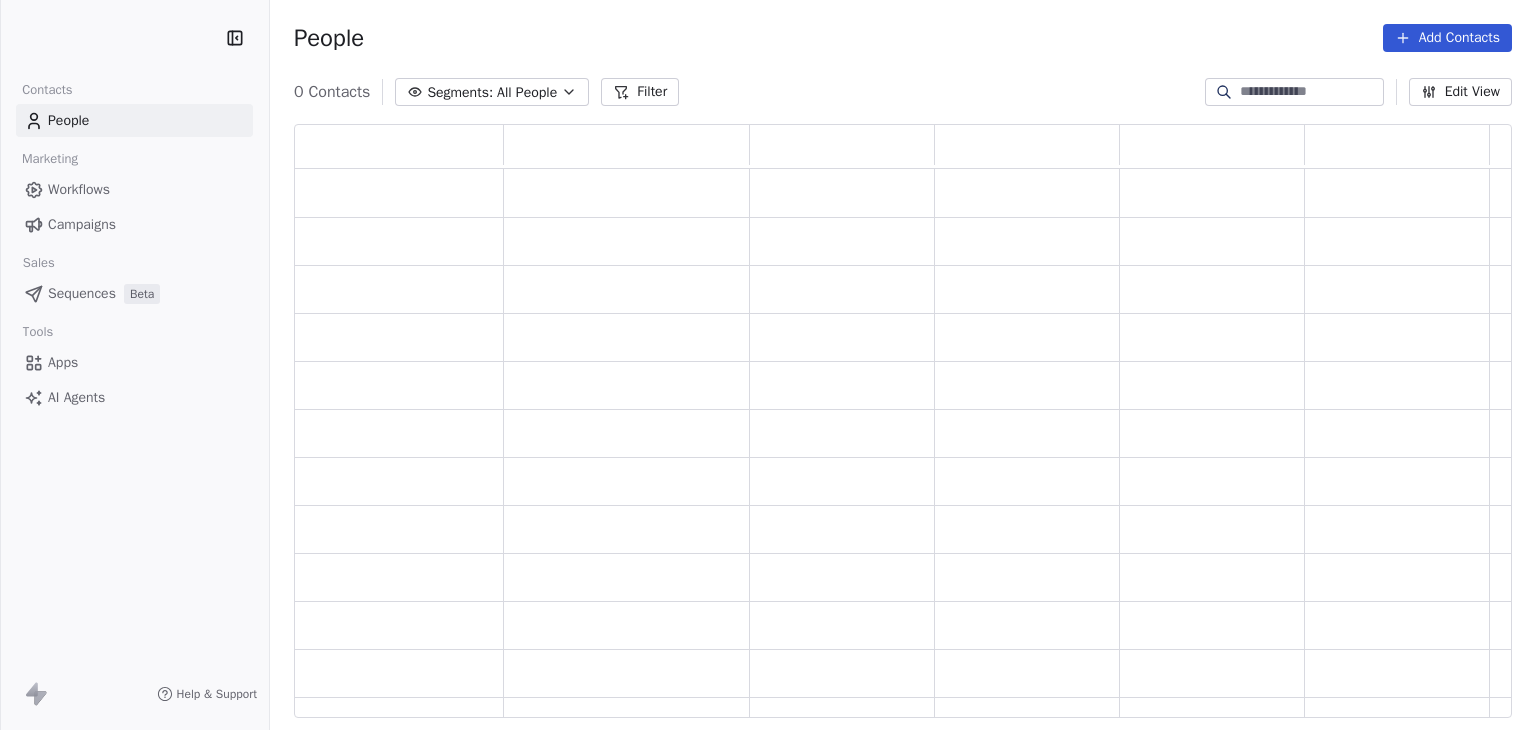 scroll, scrollTop: 0, scrollLeft: 0, axis: both 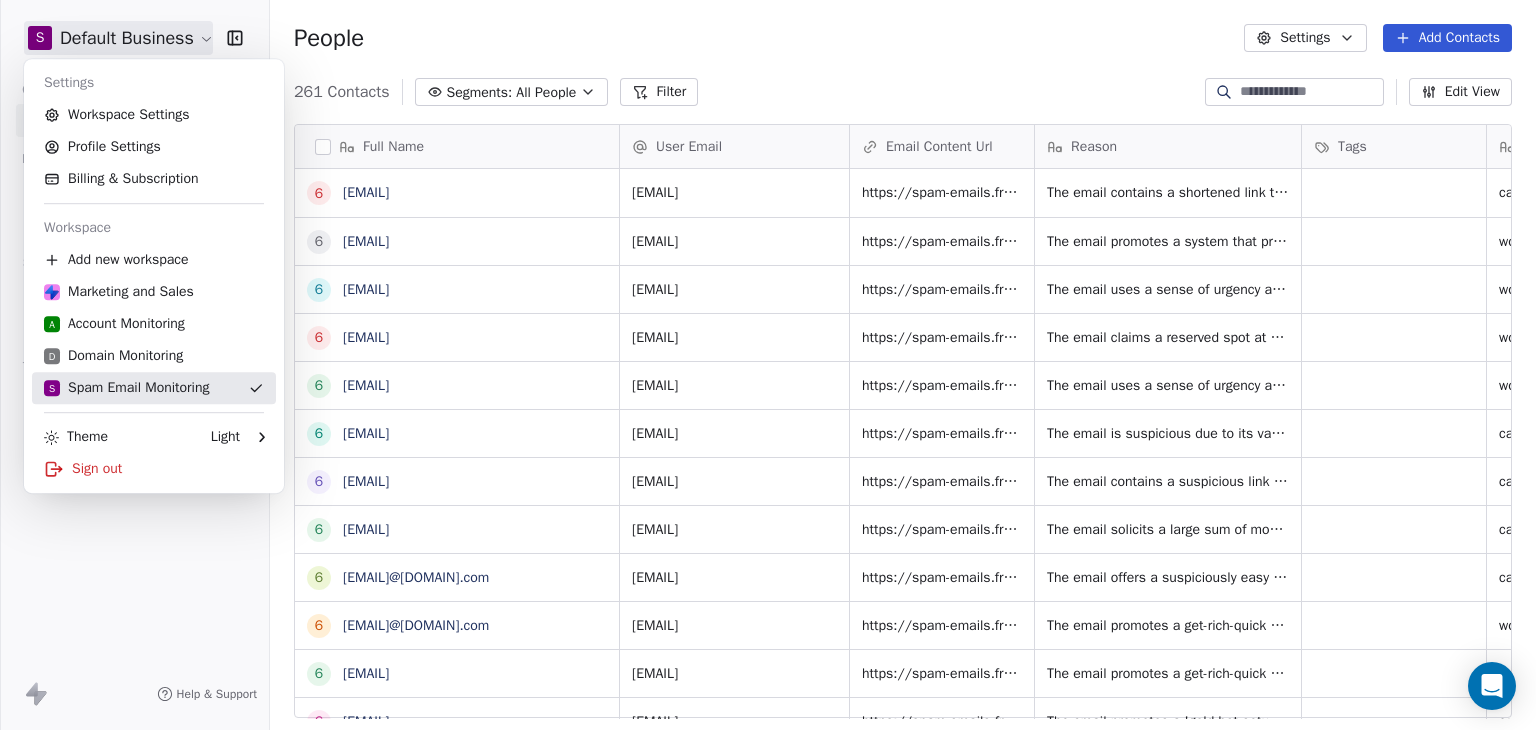 click on "S Spam Email Monitoring" at bounding box center [126, 388] 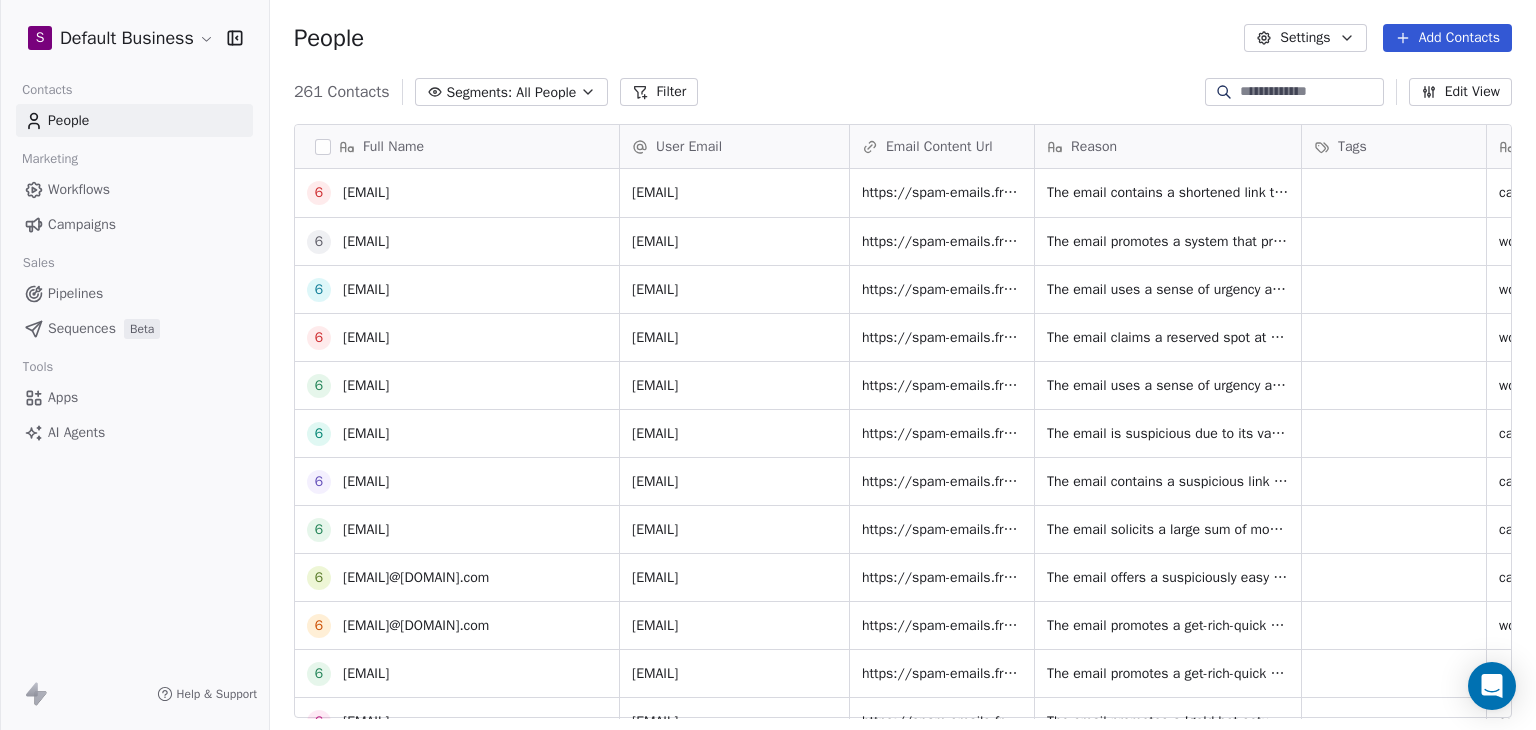 scroll, scrollTop: 100, scrollLeft: 0, axis: vertical 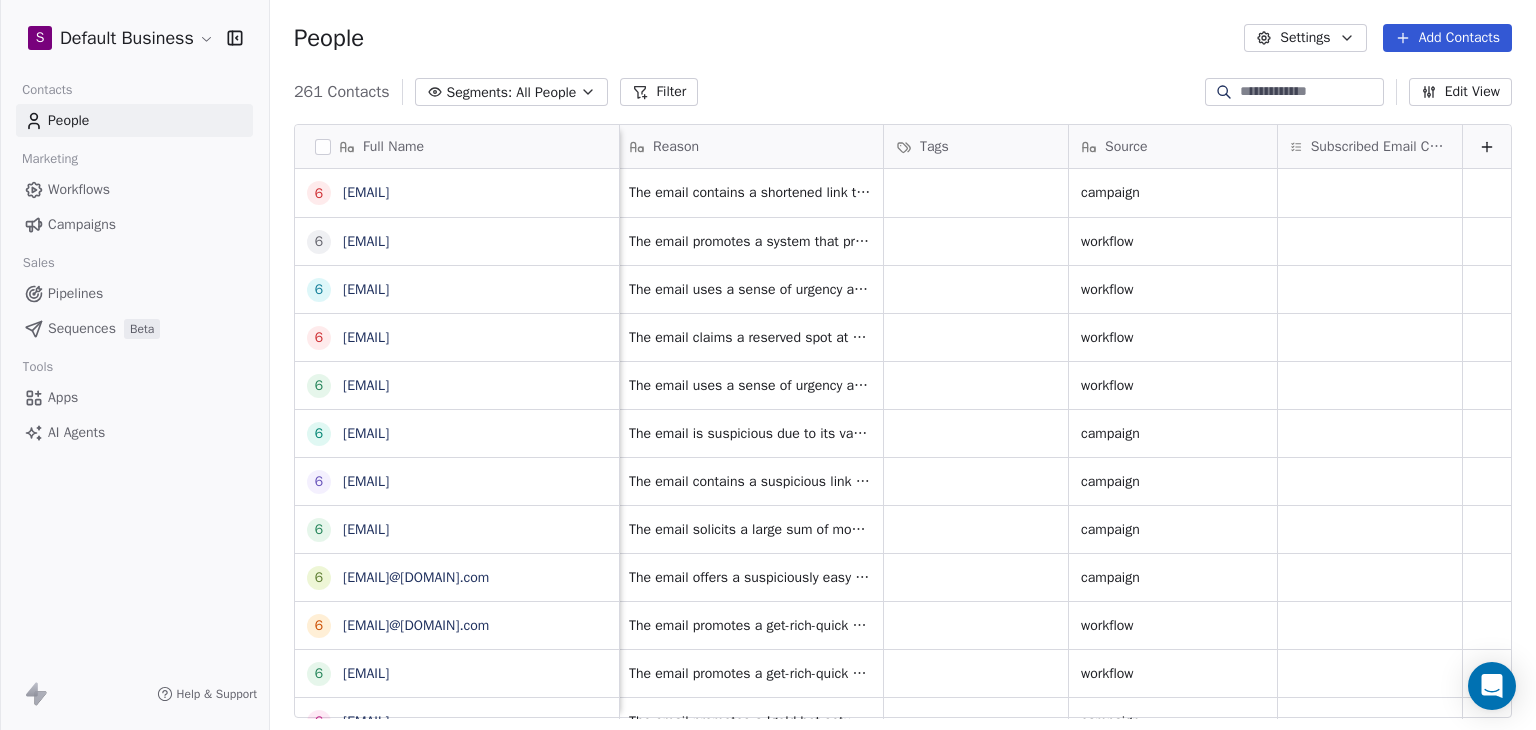 click on "Source" at bounding box center (1171, 147) 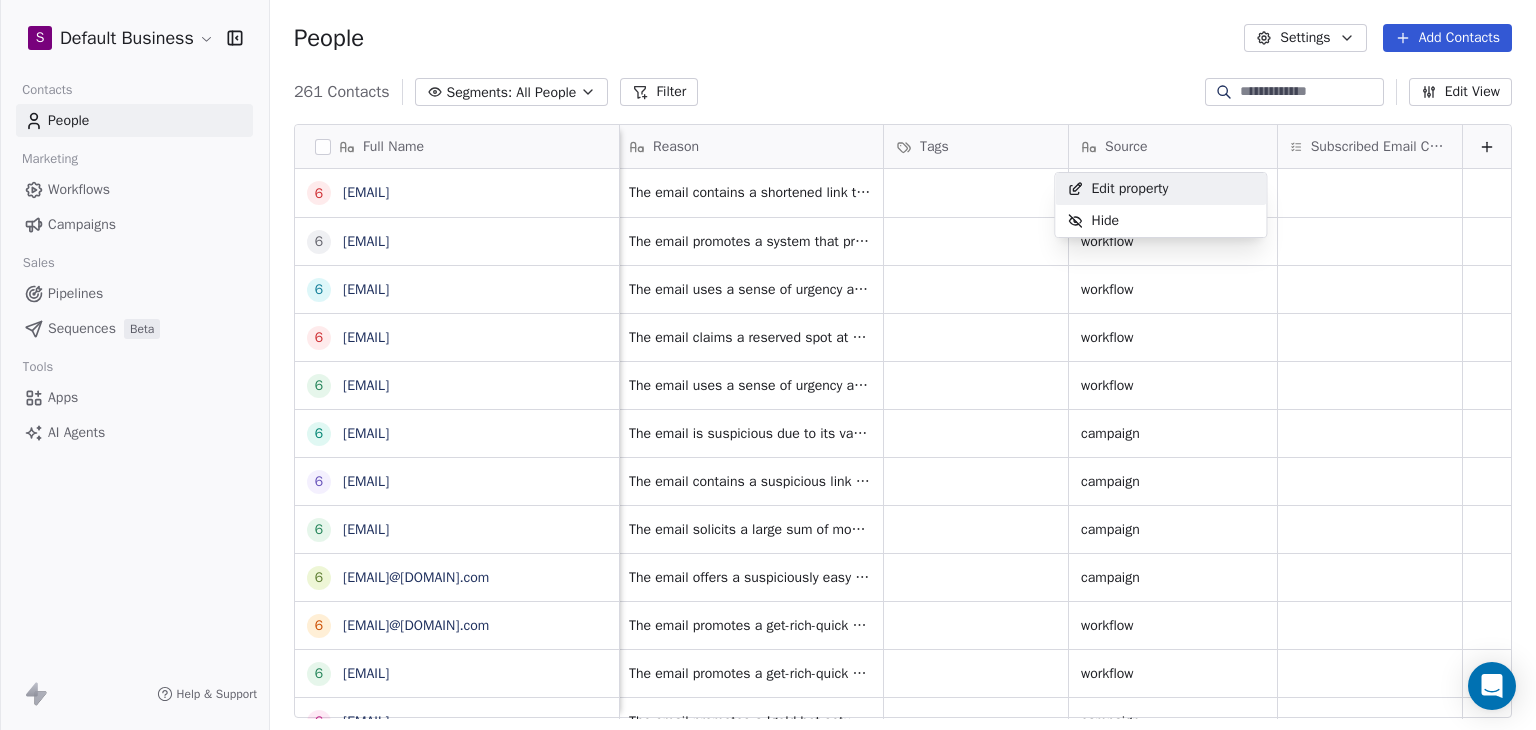 click on "S Default Business Contacts People Marketing Workflows Campaigns Sales Pipelines Sequences Beta Tools Apps AI Agents Help & Support People Settings  Add Contacts 261 Contacts Segments: All People Filter  Edit View Tag Add to Sequence Export Full Name 6 [EMAIL] 6 [EMAIL] 6 [EMAIL] 6 [EMAIL] 6 [EMAIL] 6 [EMAIL] 6 [EMAIL] 6 [EMAIL] 6 [EMAIL] 6 [EMAIL] 6 [EMAIL] 6 [EMAIL] 6 [EMAIL] 6 [EMAIL] 6 [EMAIL] 6 [EMAIL] 6 [EMAIL] 6 [EMAIL] 6 [EMAIL] 6 [EMAIL] 6 6 6 6 6 6 6 6" at bounding box center [768, 365] 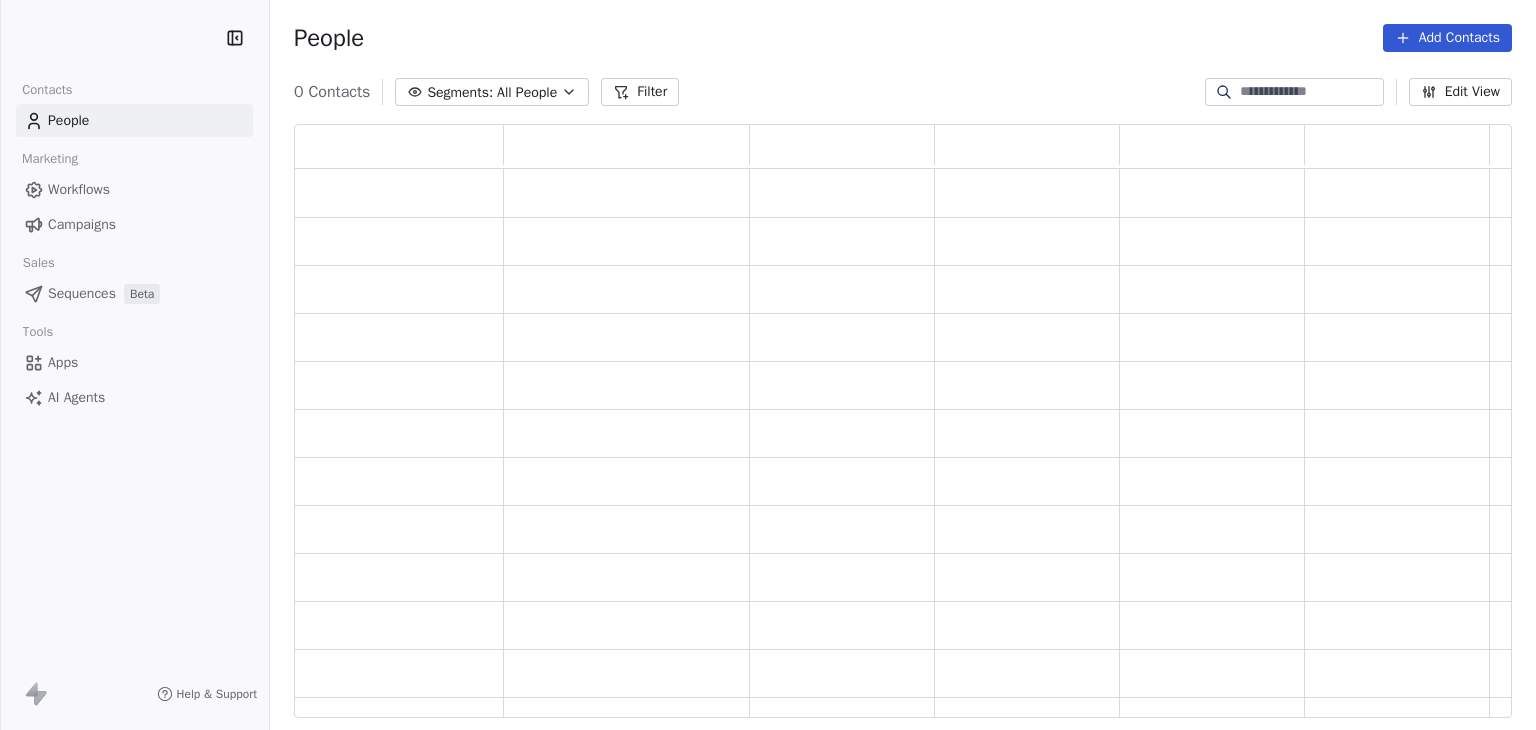 scroll, scrollTop: 0, scrollLeft: 0, axis: both 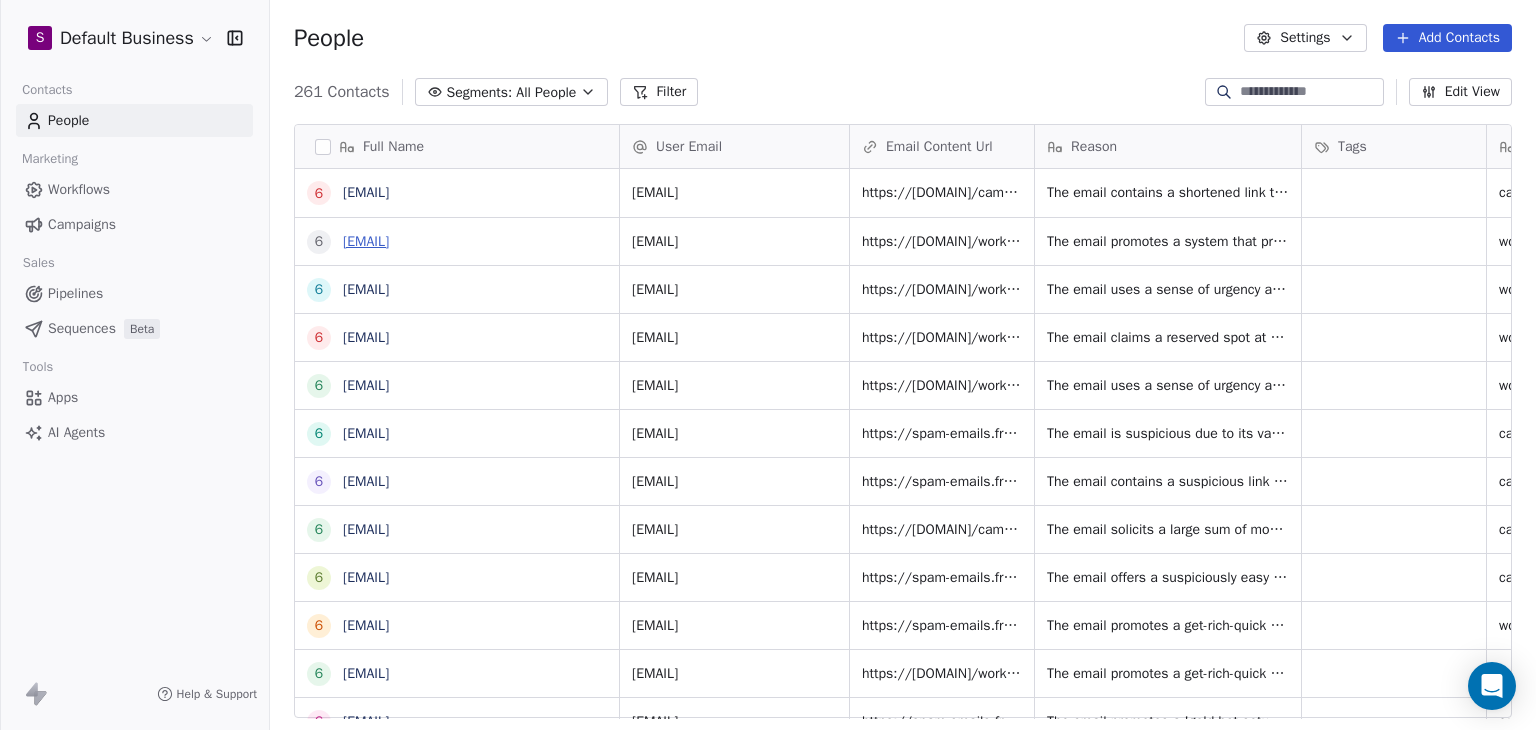 click on "[EMAIL]" at bounding box center (366, 241) 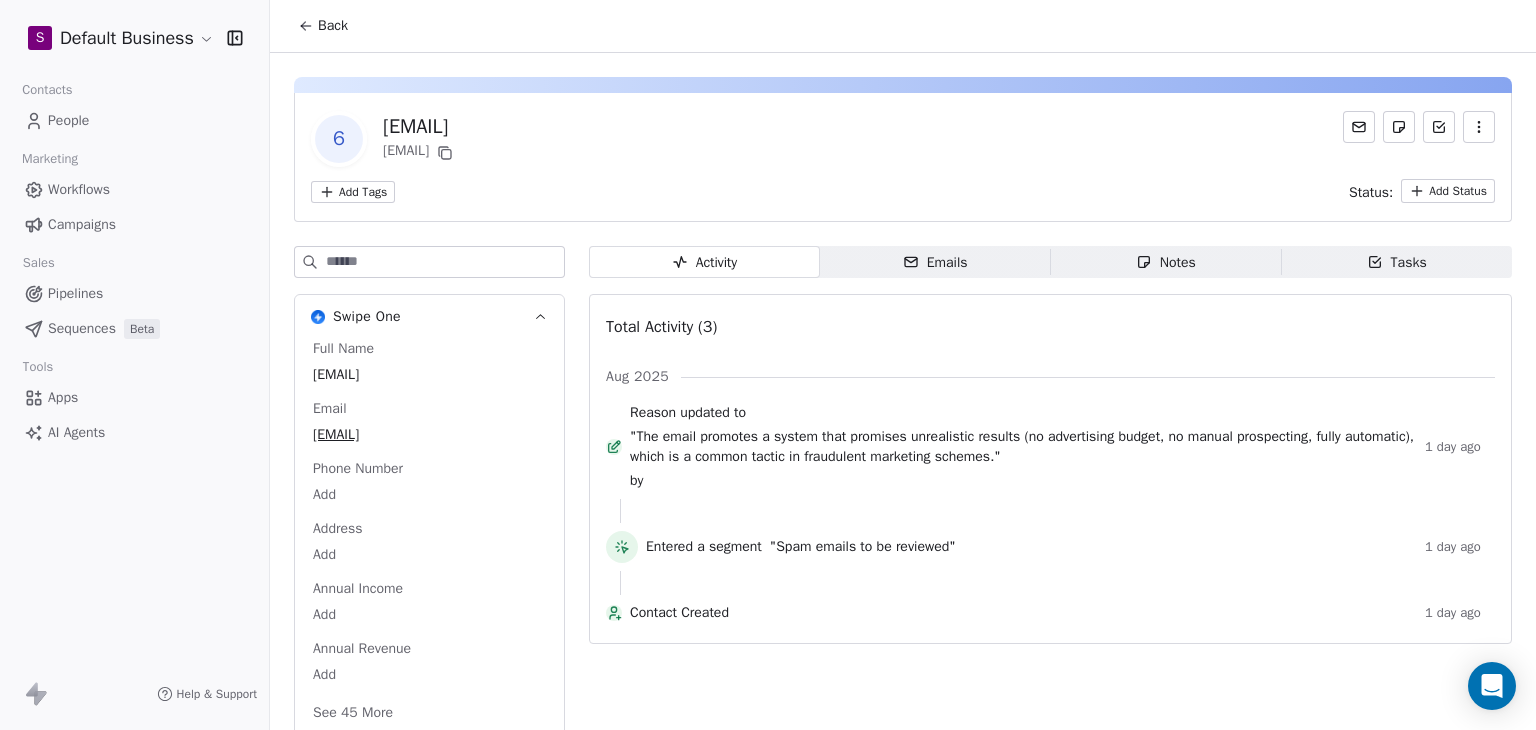 click on "Back" at bounding box center [333, 26] 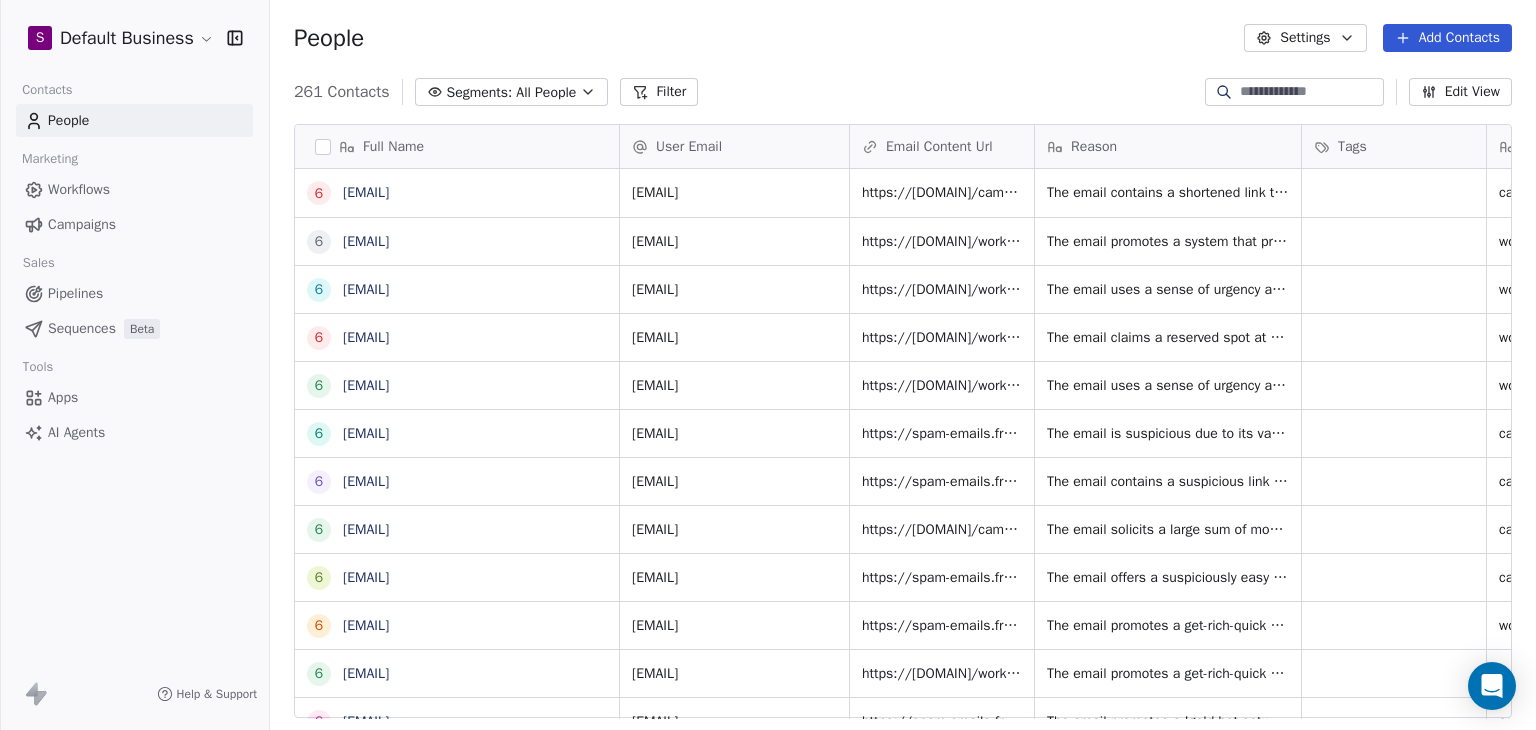 scroll, scrollTop: 16, scrollLeft: 16, axis: both 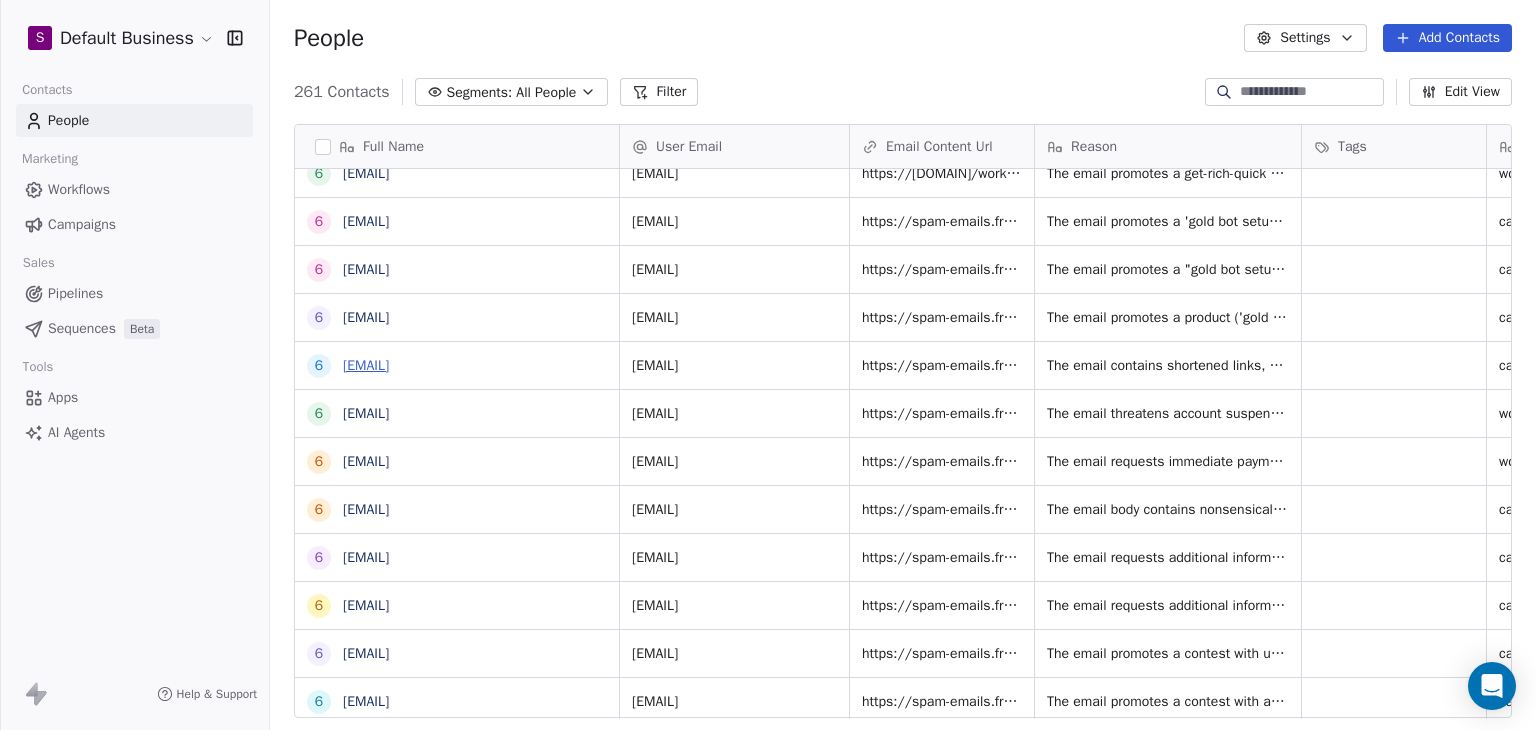 click on "[EMAIL]" at bounding box center [366, 365] 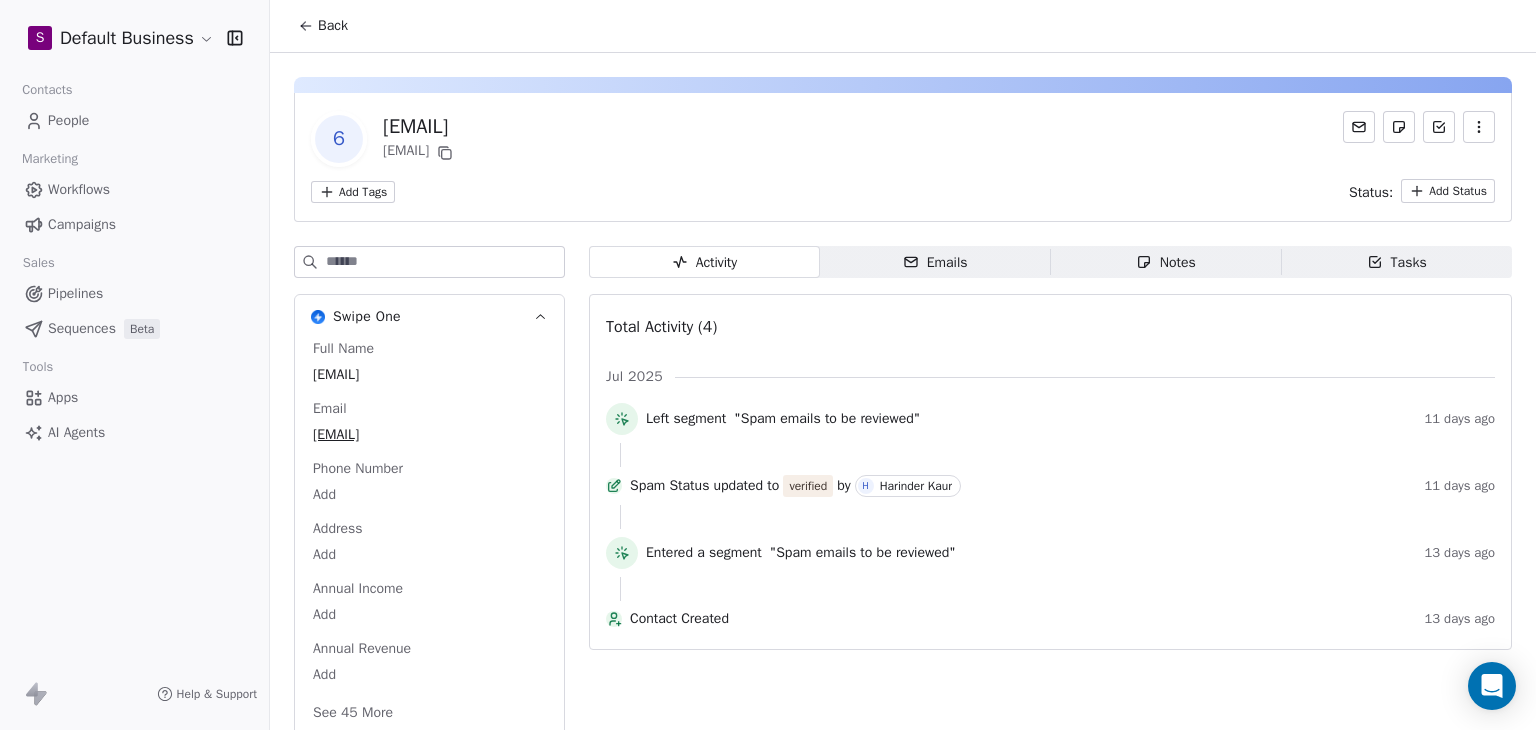 click on "Back" at bounding box center (323, 26) 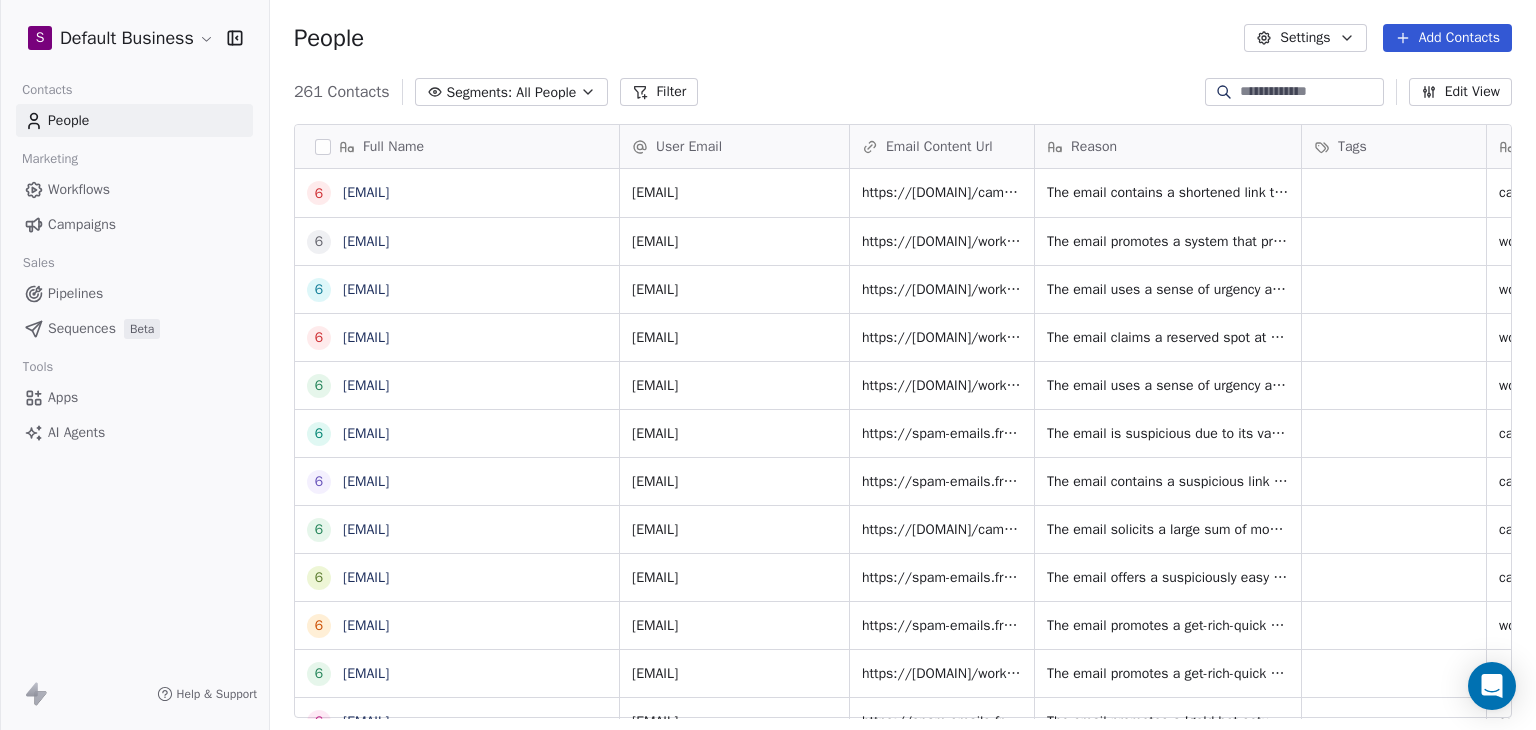 scroll, scrollTop: 500, scrollLeft: 0, axis: vertical 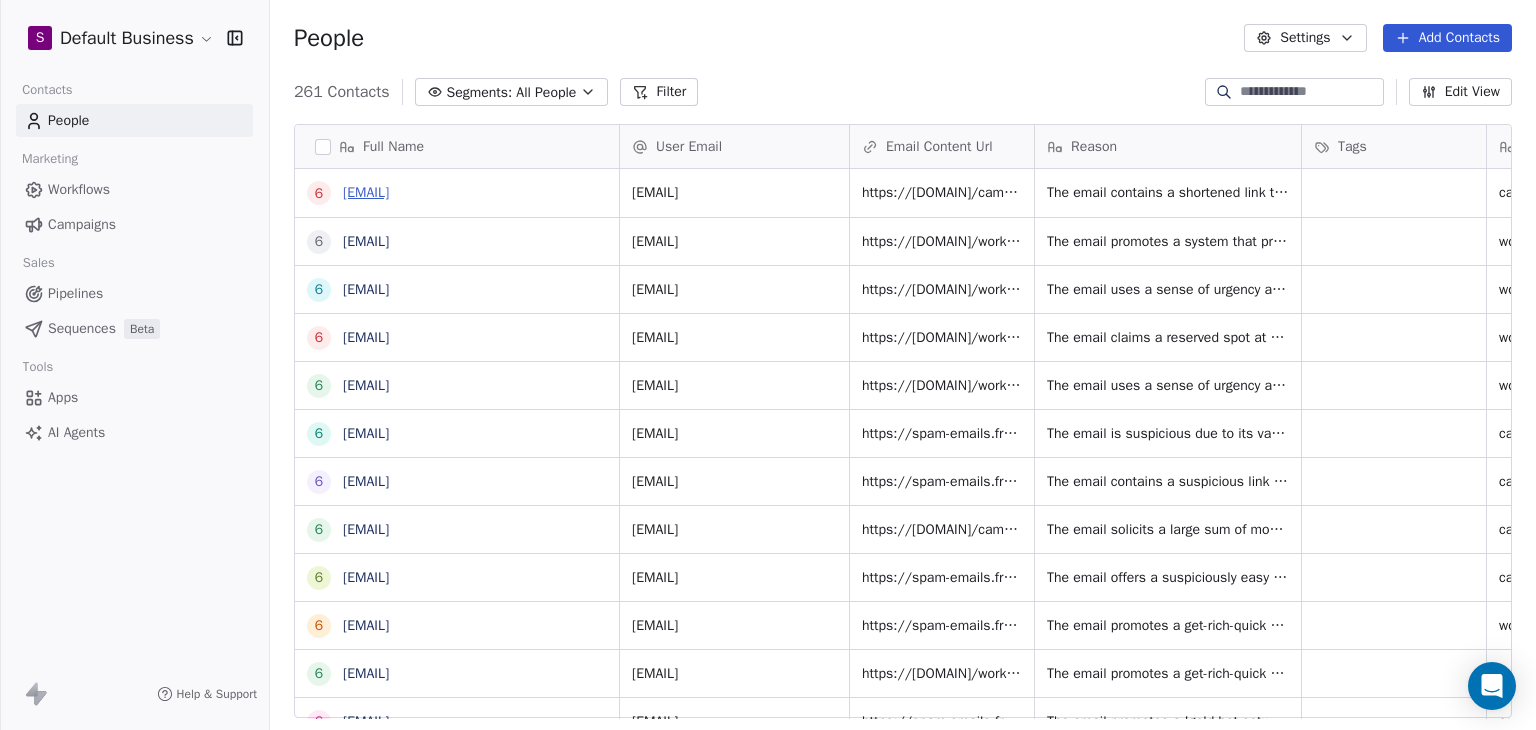 click on "[EMAIL]" at bounding box center (366, 192) 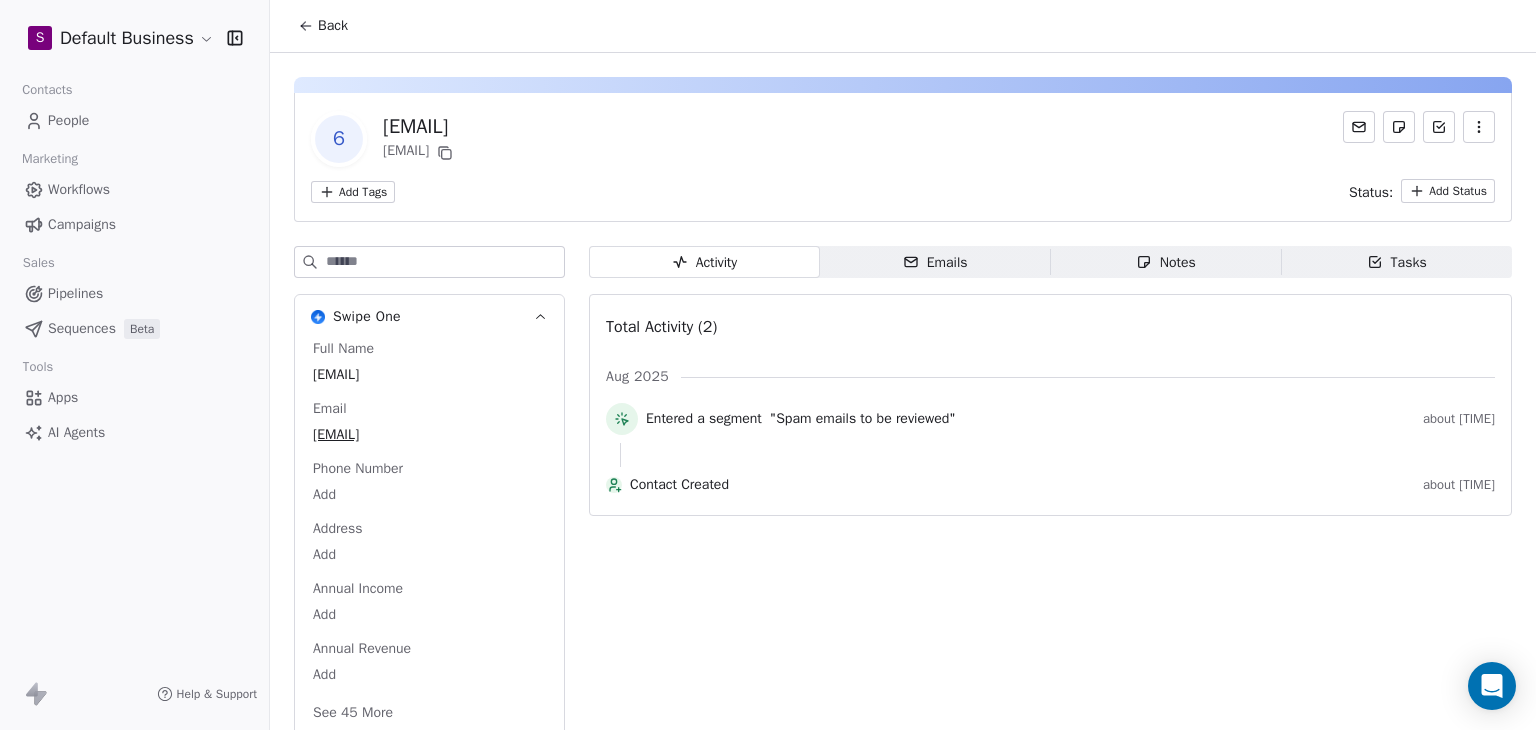 click on "Back" at bounding box center (333, 26) 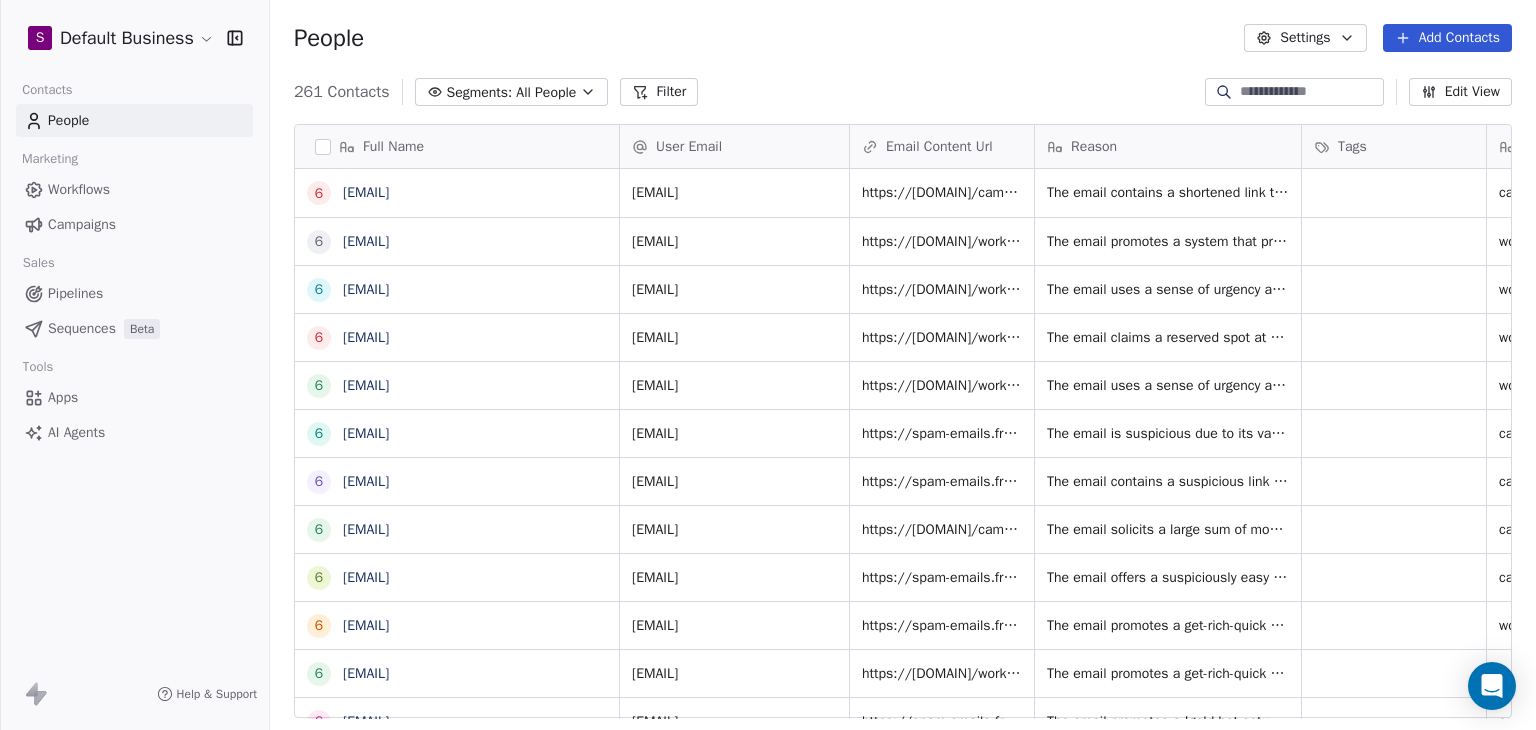 scroll, scrollTop: 16, scrollLeft: 16, axis: both 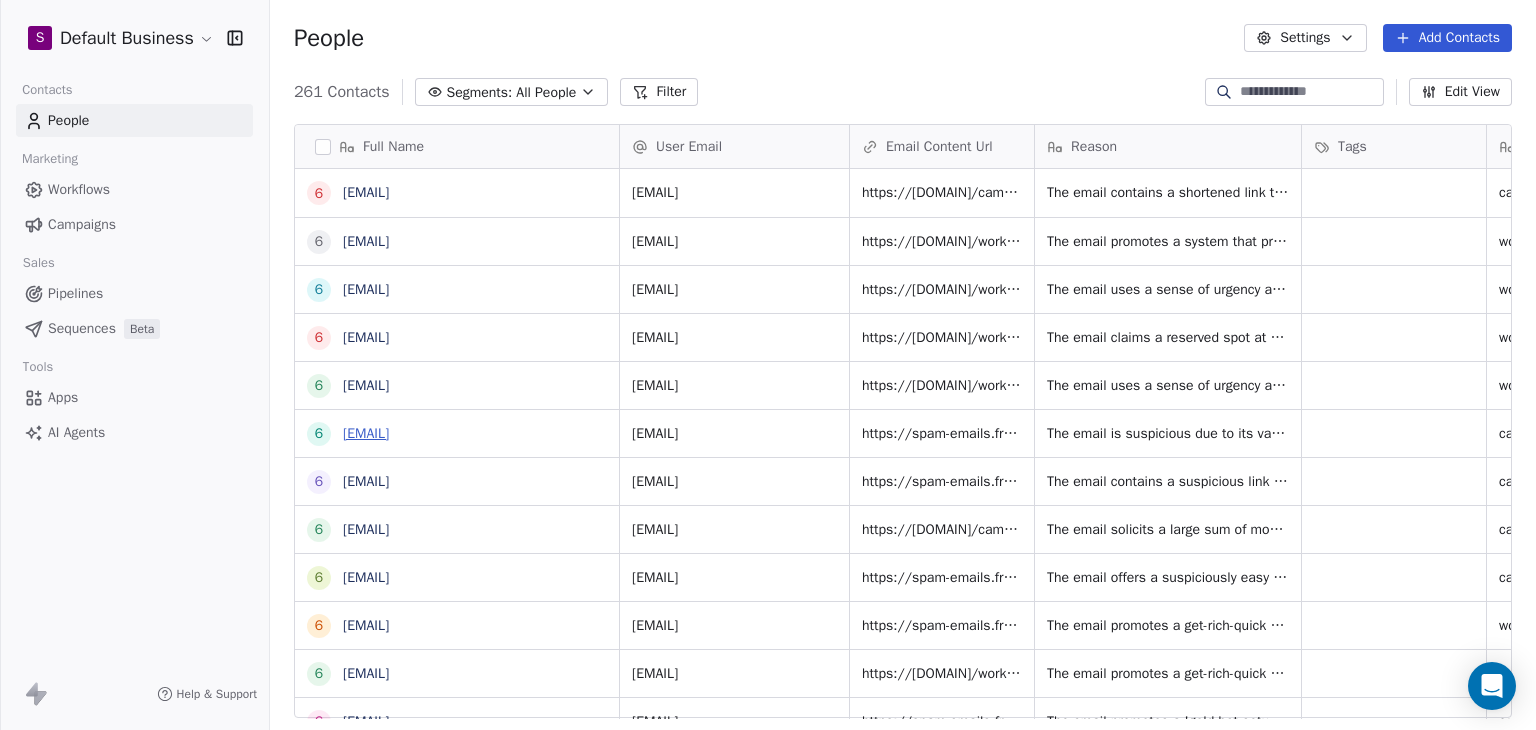 click on "[EMAIL]" at bounding box center (366, 433) 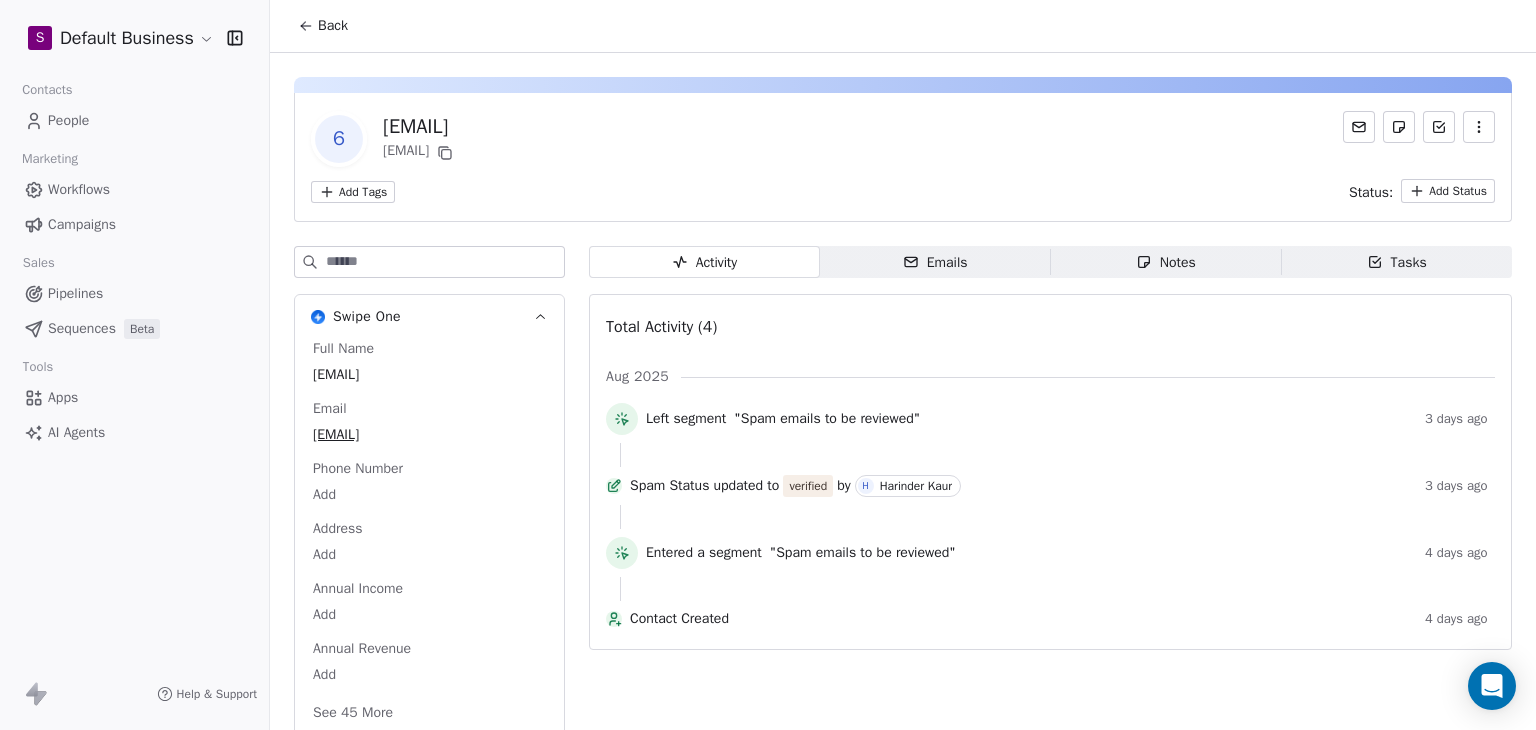 click on "Back" at bounding box center [323, 26] 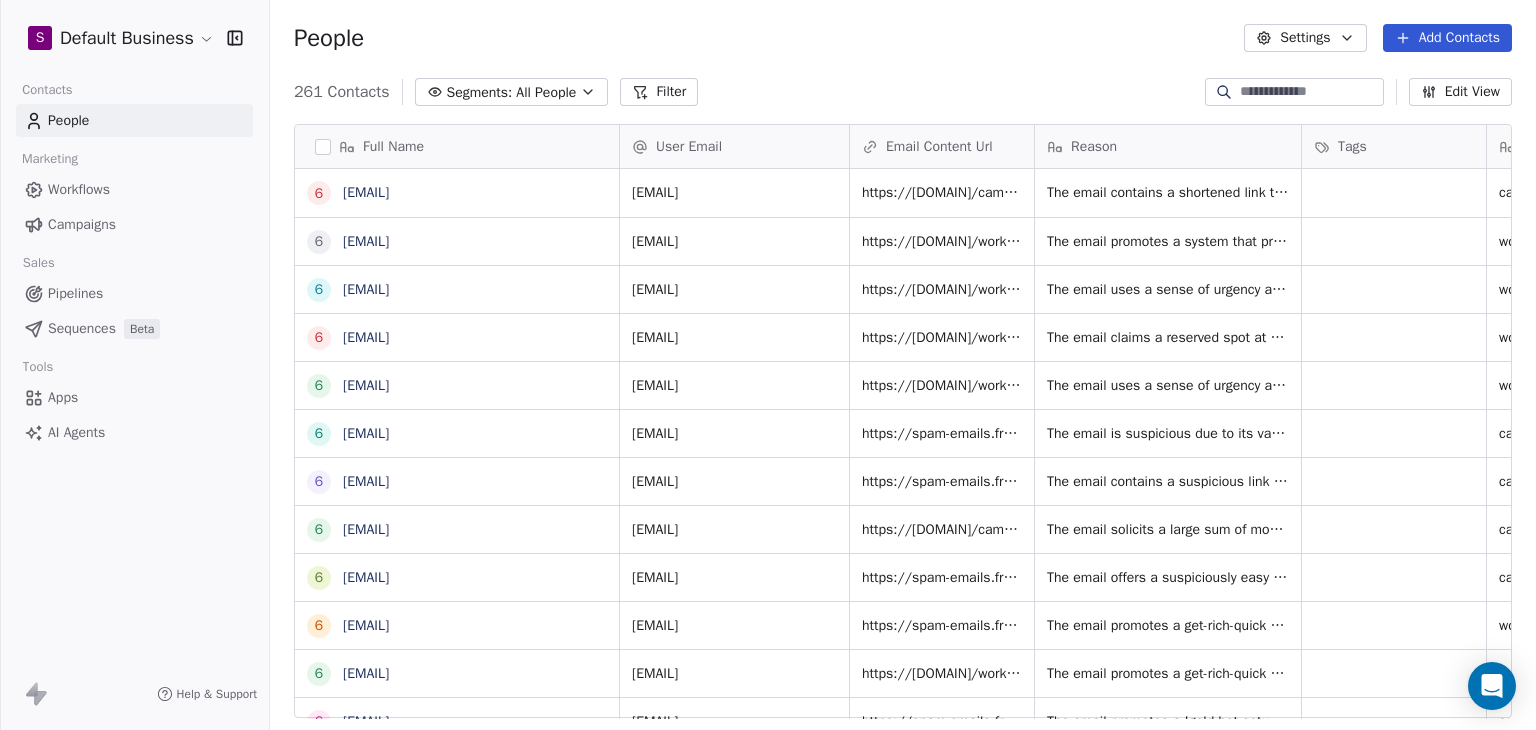 scroll, scrollTop: 16, scrollLeft: 16, axis: both 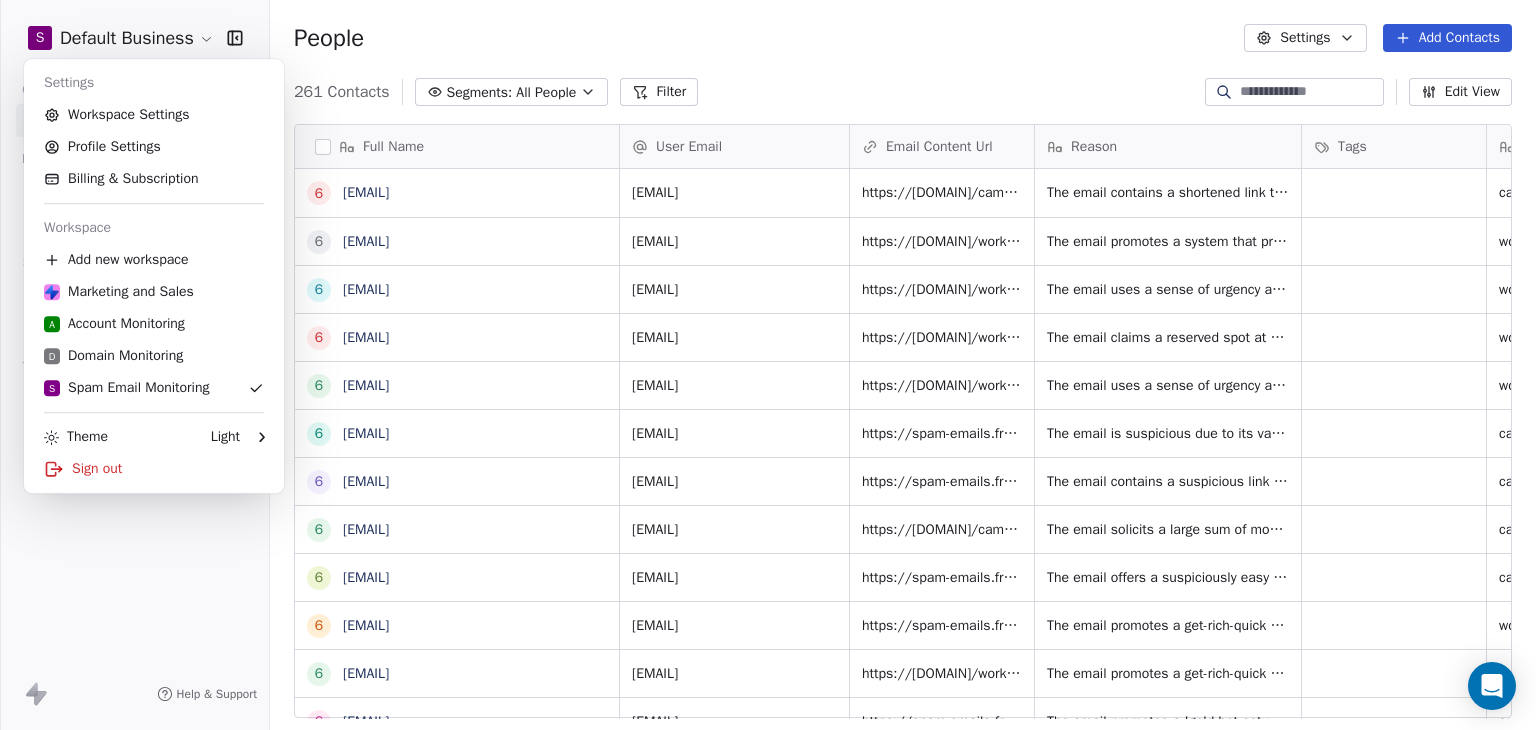 click on "S Default Business Contacts People Marketing Workflows Campaigns Sales Pipelines Sequences Beta Tools Apps AI Agents Help & Support People Settings  Add Contacts 261 Contacts Segments: All People Filter  Edit View Tag Add to Sequence Export Full Name 6 [EMAIL] 6 [EMAIL] 6 [EMAIL] 6 [EMAIL] 6 [EMAIL] 6 [EMAIL] 6 [EMAIL] 6 [EMAIL] 6 [EMAIL] 6 [EMAIL] 6 [EMAIL] 6 [EMAIL] 6 [EMAIL] 6 [EMAIL] 6 [EMAIL] 6 [EMAIL] 6 [EMAIL] 6 [EMAIL] 6 [EMAIL] 6 [EMAIL] 6 6 6 6 6 6 6 6" at bounding box center [768, 365] 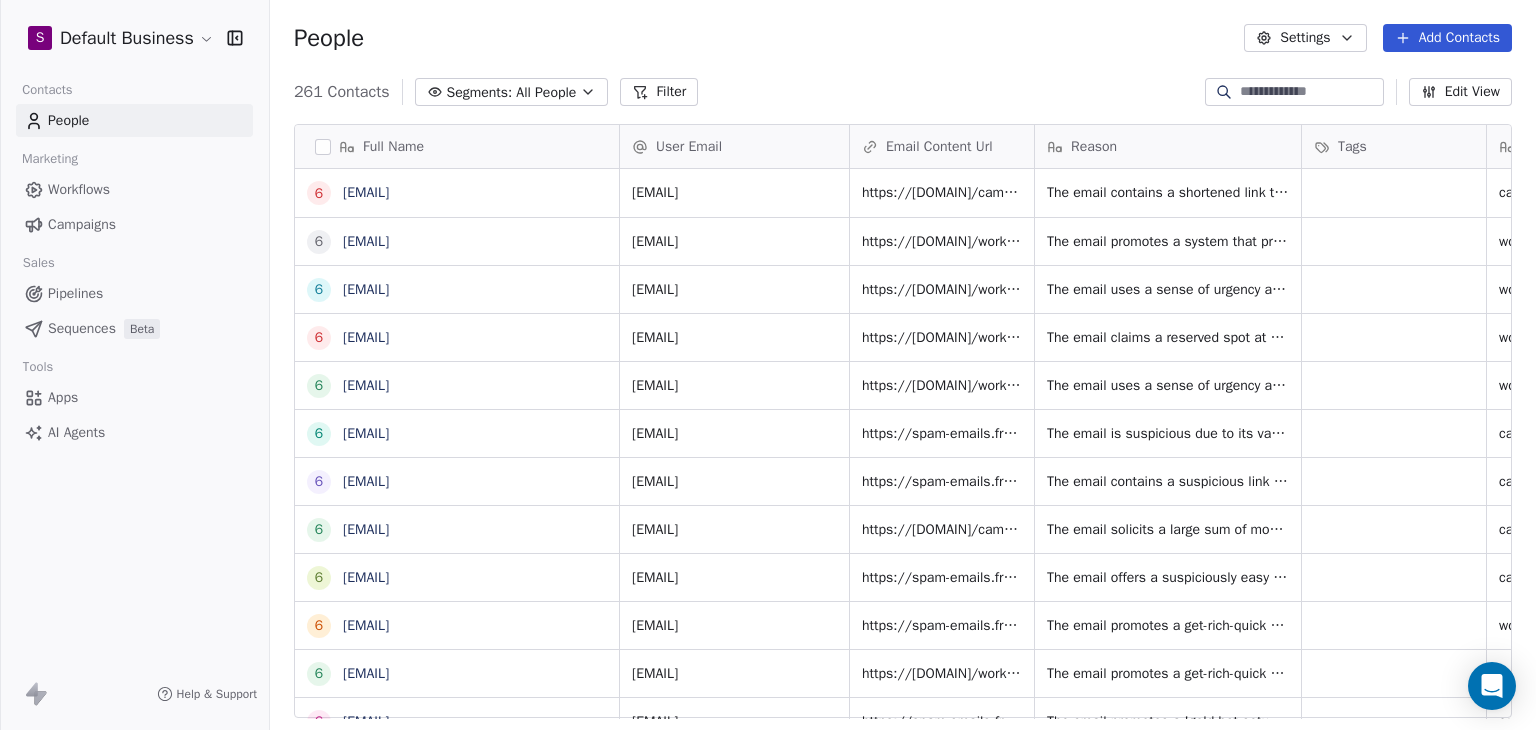 click on "S Default Business Contacts People Marketing Workflows Campaigns Sales Pipelines Sequences Beta Tools Apps AI Agents Help & Support People Settings  Add Contacts 261 Contacts Segments: All People Filter  Edit View Tag Add to Sequence Export Full Name 6 [EMAIL] 6 [EMAIL] 6 [EMAIL] 6 [EMAIL] 6 [EMAIL] 6 [EMAIL] 6 [EMAIL] 6 [EMAIL] 6 [EMAIL] 6 [EMAIL] 6 [EMAIL] 6 [EMAIL] 6 [EMAIL] 6 [EMAIL] 6 [EMAIL] 6 [EMAIL] 6 [EMAIL] 6 [EMAIL] 6 [EMAIL] 6 [EMAIL] 6 6 6 6 6 6 6 6" at bounding box center (768, 365) 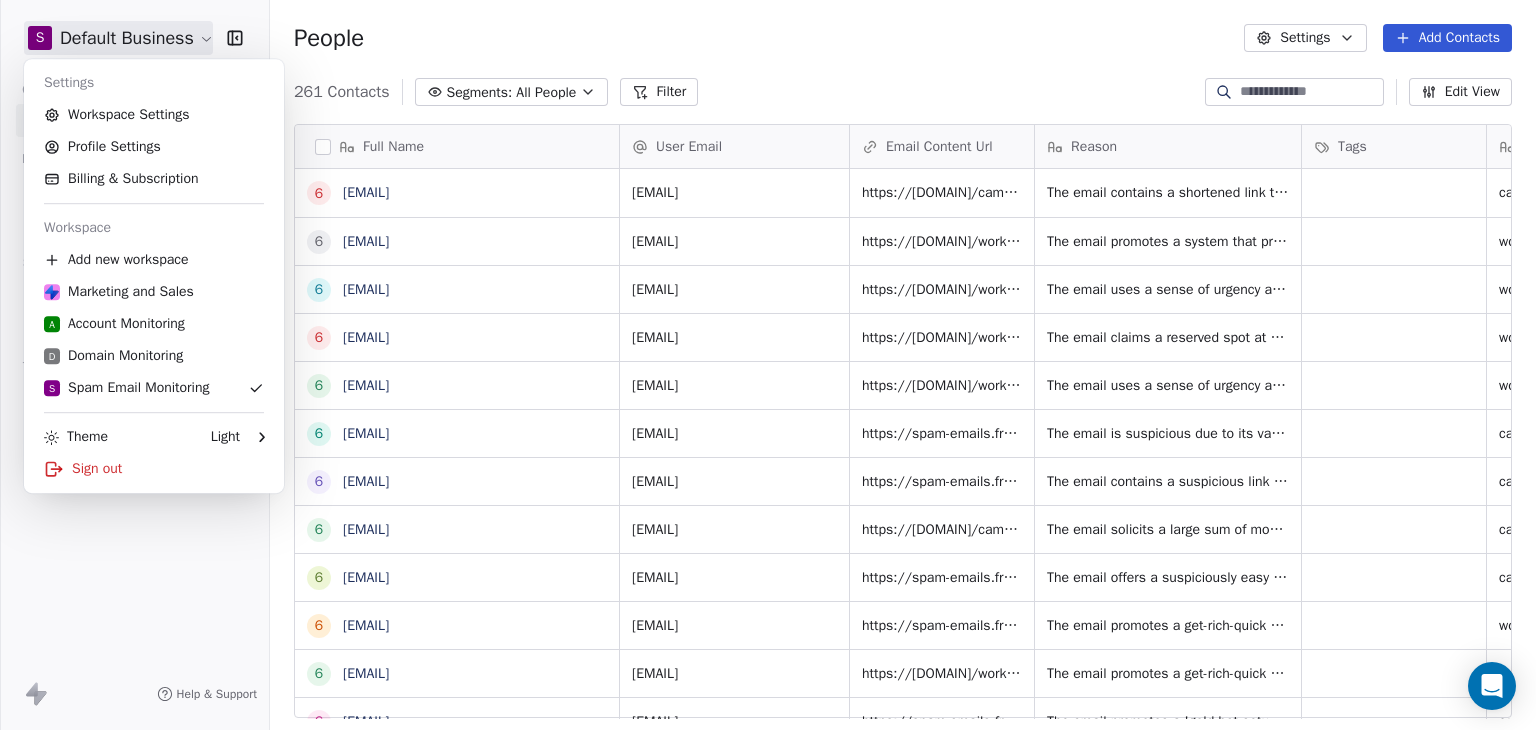 click on "S Default Business Contacts People Marketing Workflows Campaigns Sales Pipelines Sequences Beta Tools Apps AI Agents Help & Support People Settings  Add Contacts 261 Contacts Segments: All People Filter  Edit View Tag Add to Sequence Export Full Name 6 [EMAIL] 6 [EMAIL] 6 [EMAIL] 6 [EMAIL] 6 [EMAIL] 6 [EMAIL] 6 [EMAIL] 6 [EMAIL] 6 [EMAIL] 6 [EMAIL] 6 [EMAIL] 6 [EMAIL] 6 [EMAIL] 6 [EMAIL] 6 [EMAIL] 6 [EMAIL] 6 [EMAIL] 6 [EMAIL] 6 [EMAIL] 6 [EMAIL] 6 6 6 6 6 6 6 6" at bounding box center [768, 365] 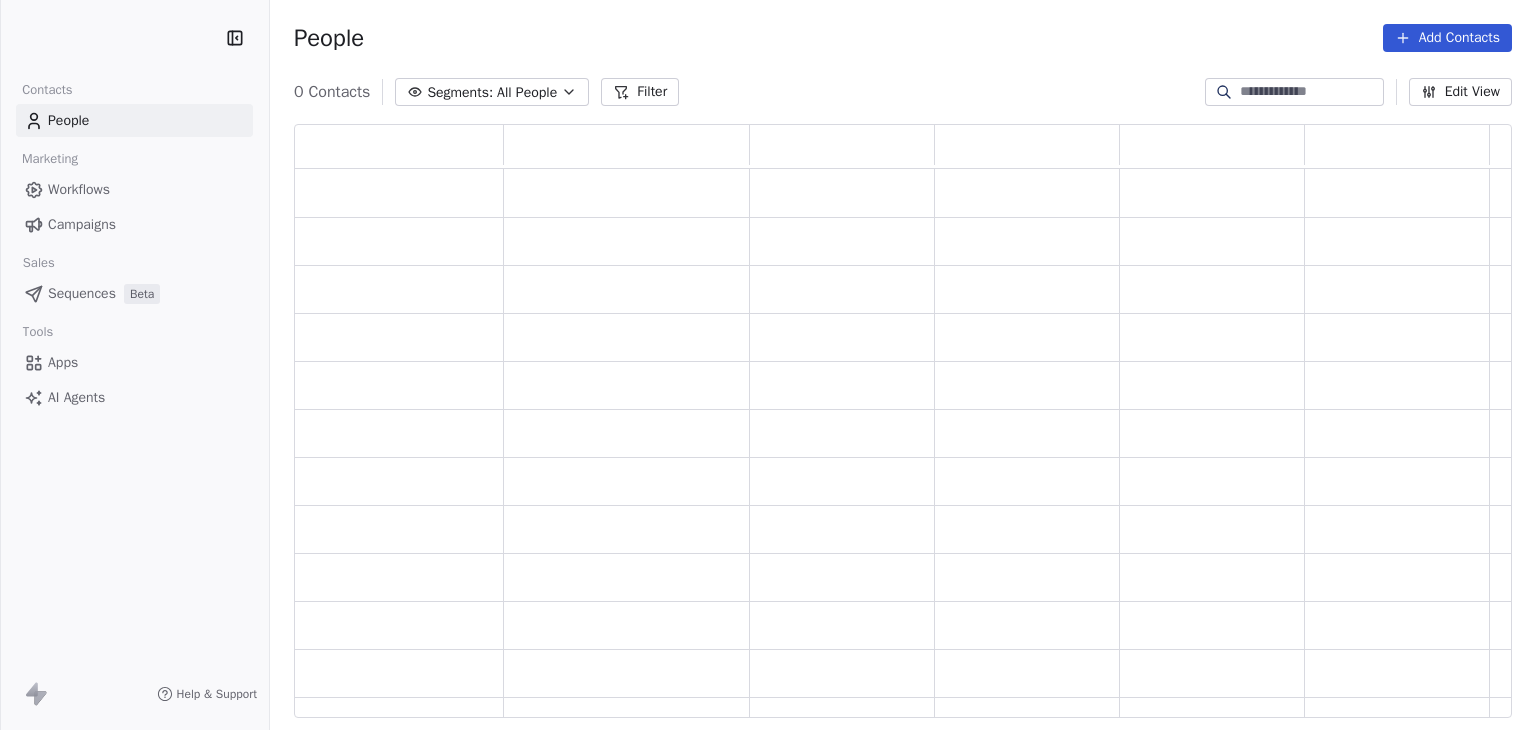 scroll, scrollTop: 0, scrollLeft: 0, axis: both 